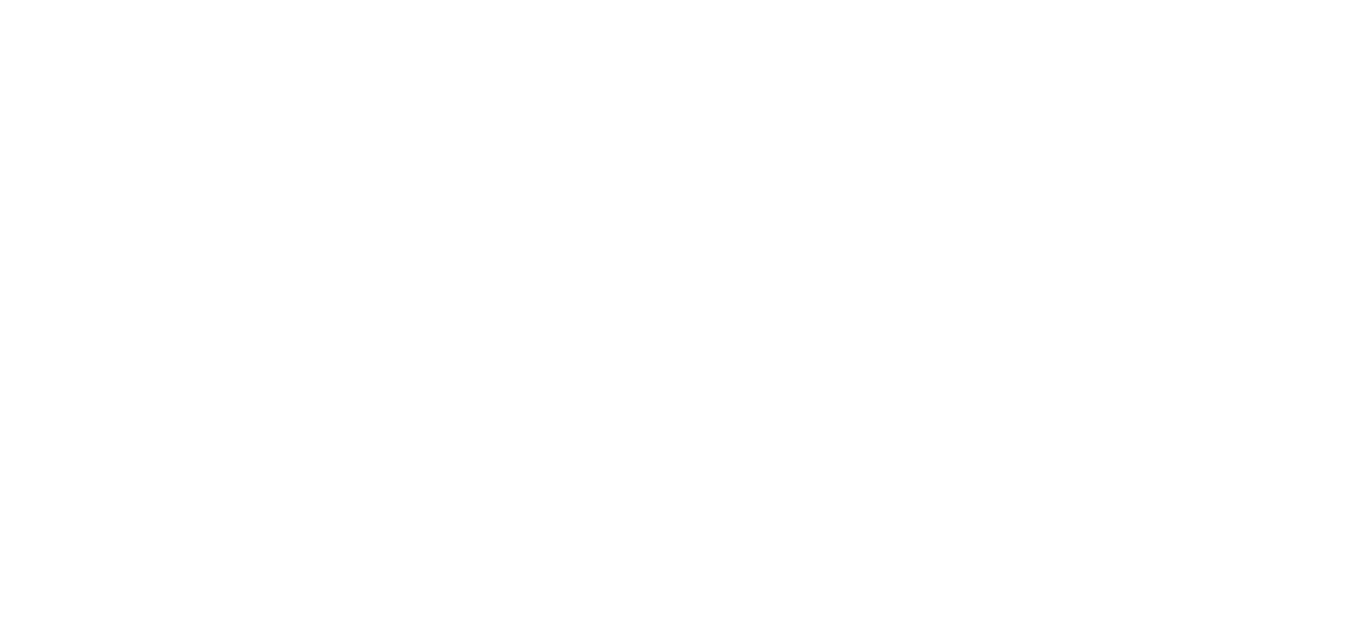 scroll, scrollTop: 0, scrollLeft: 0, axis: both 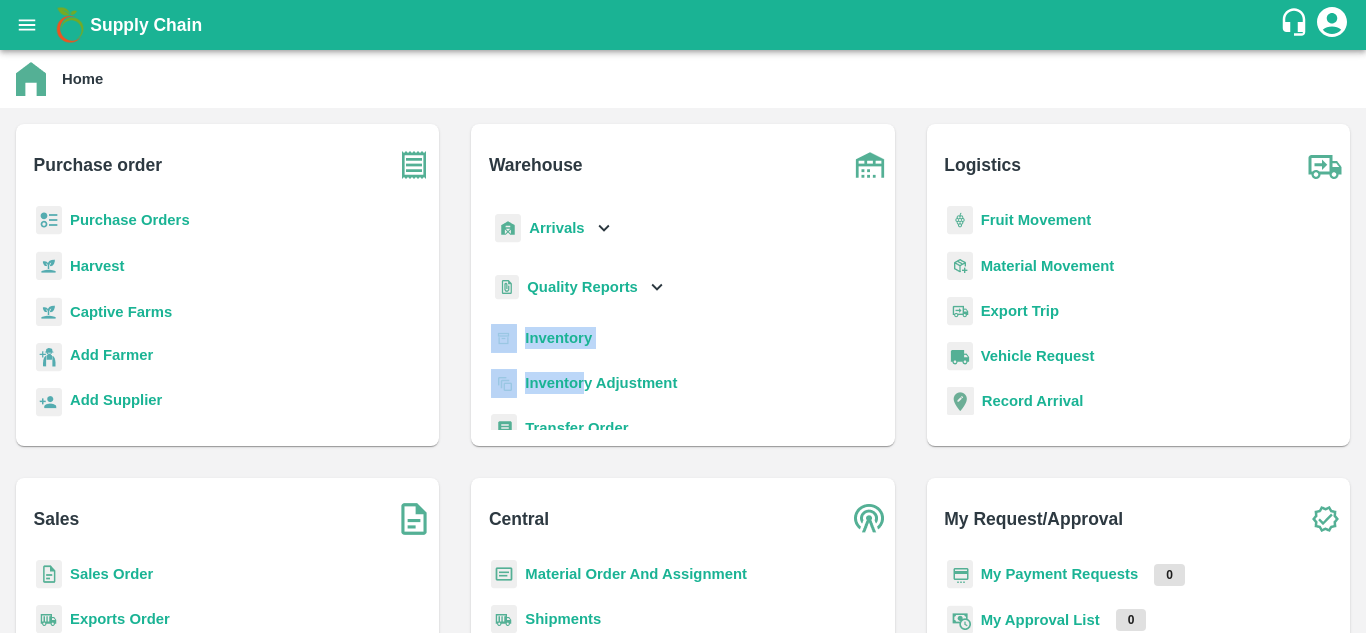 drag, startPoint x: 586, startPoint y: 411, endPoint x: 576, endPoint y: 195, distance: 216.23135 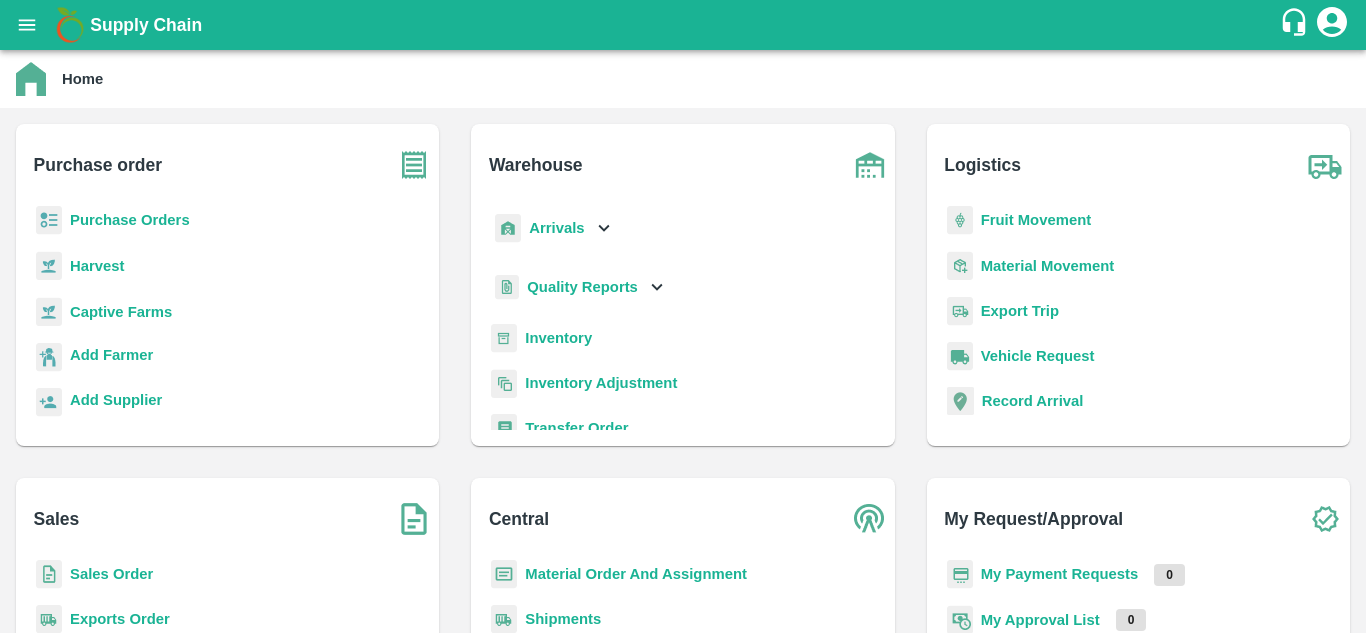 click on "Home" at bounding box center [683, 79] 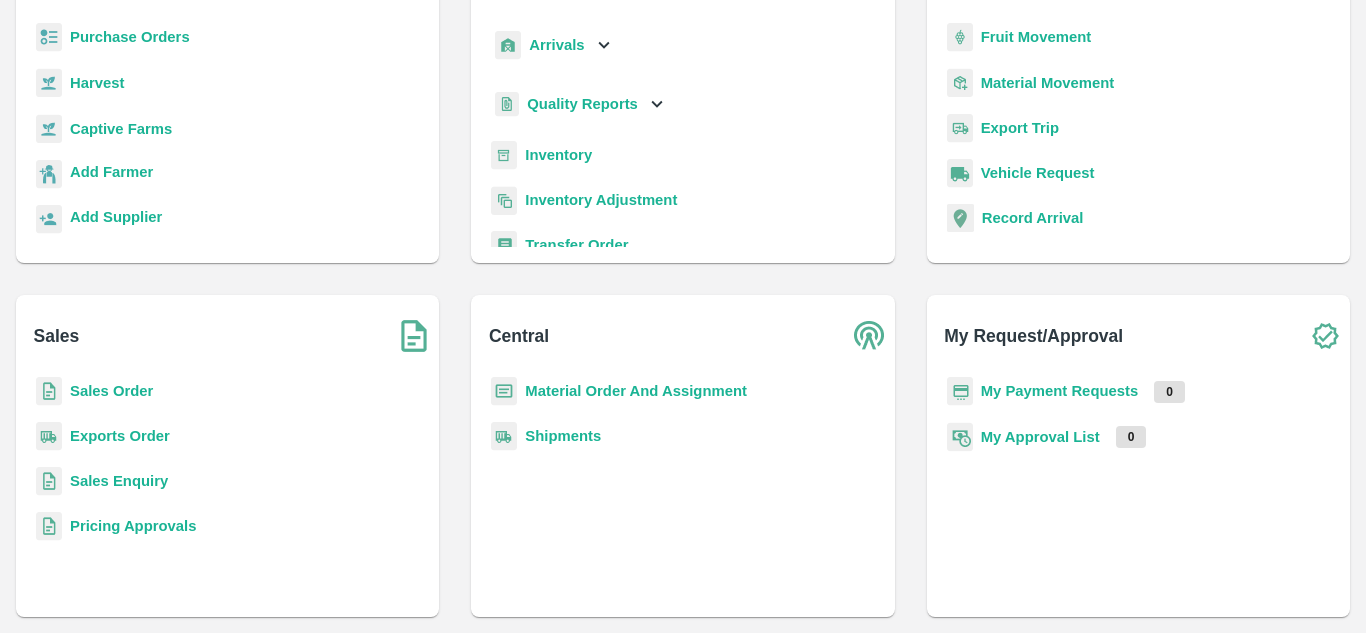scroll, scrollTop: 0, scrollLeft: 0, axis: both 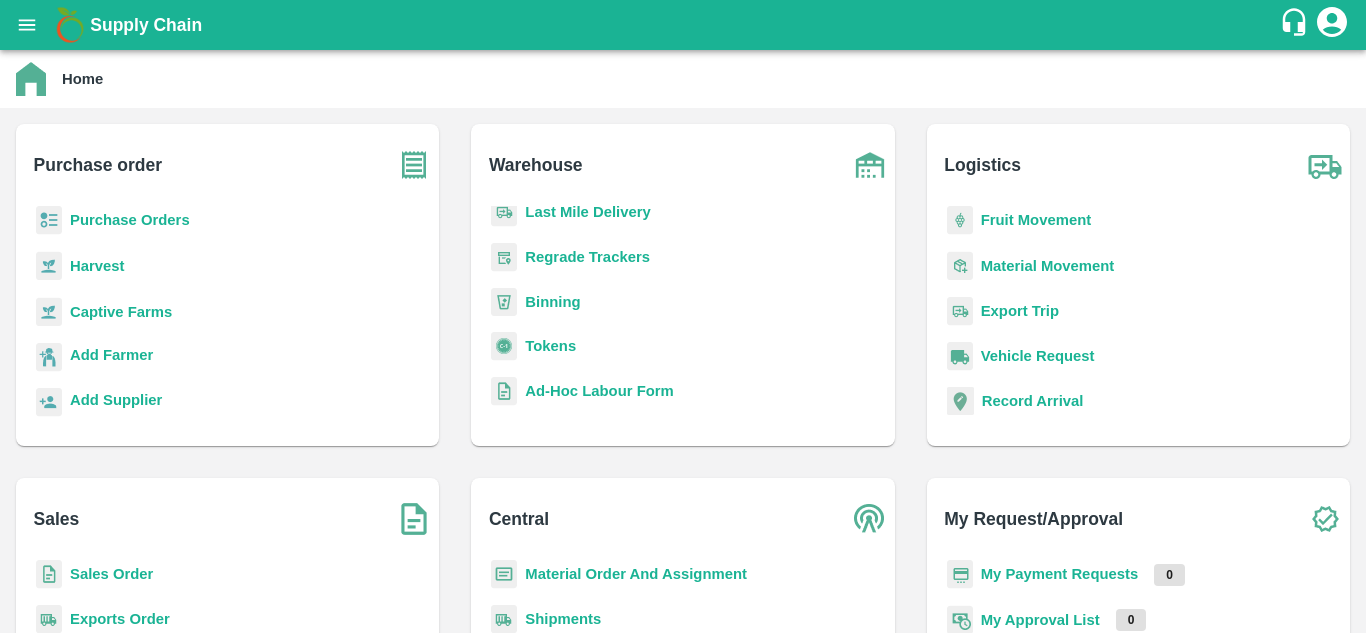 click at bounding box center [31, 79] 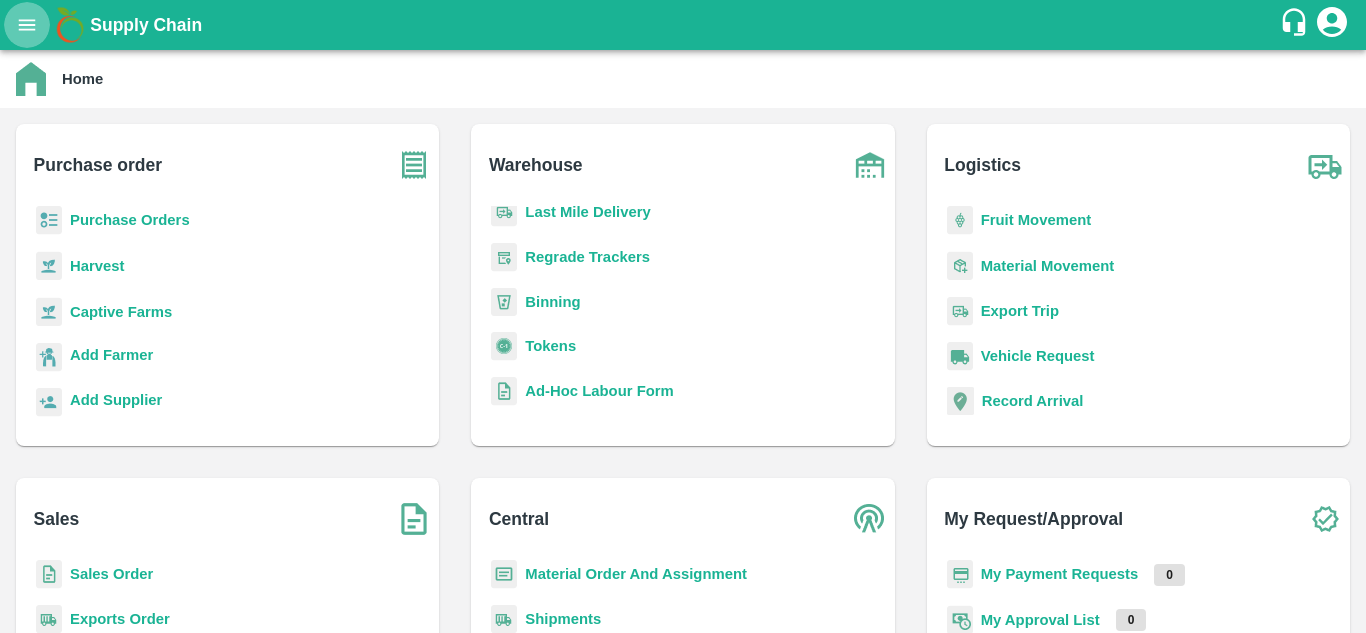click 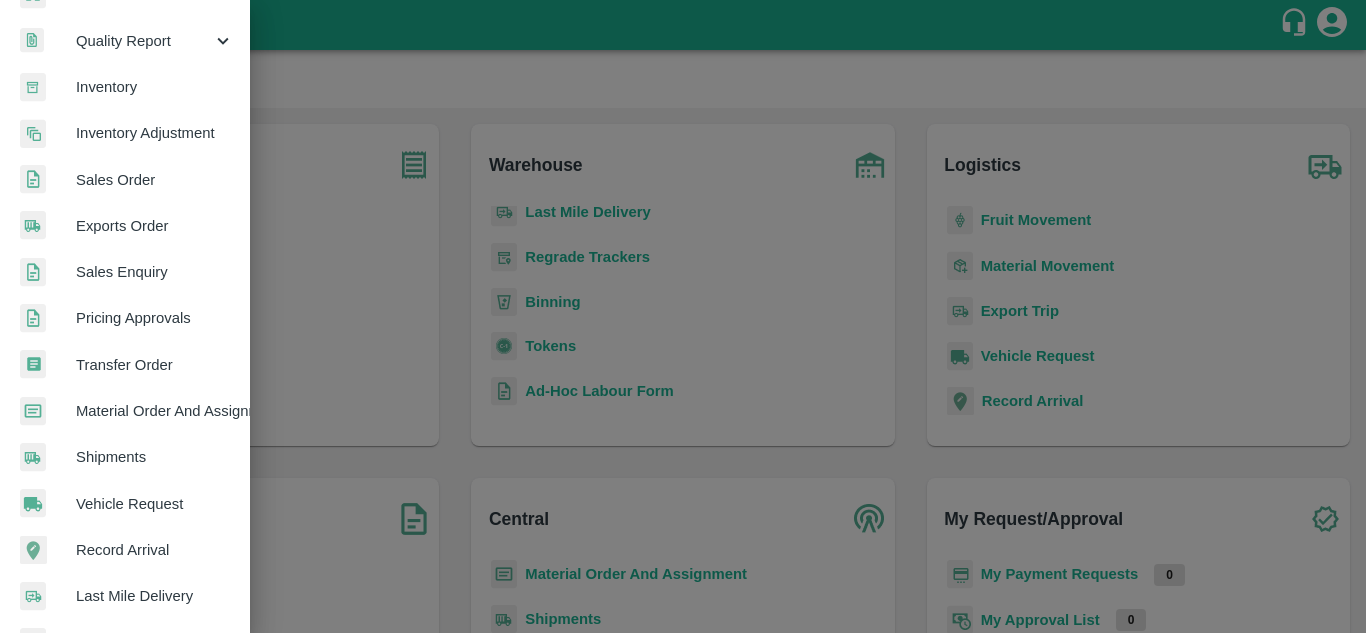 scroll, scrollTop: 318, scrollLeft: 0, axis: vertical 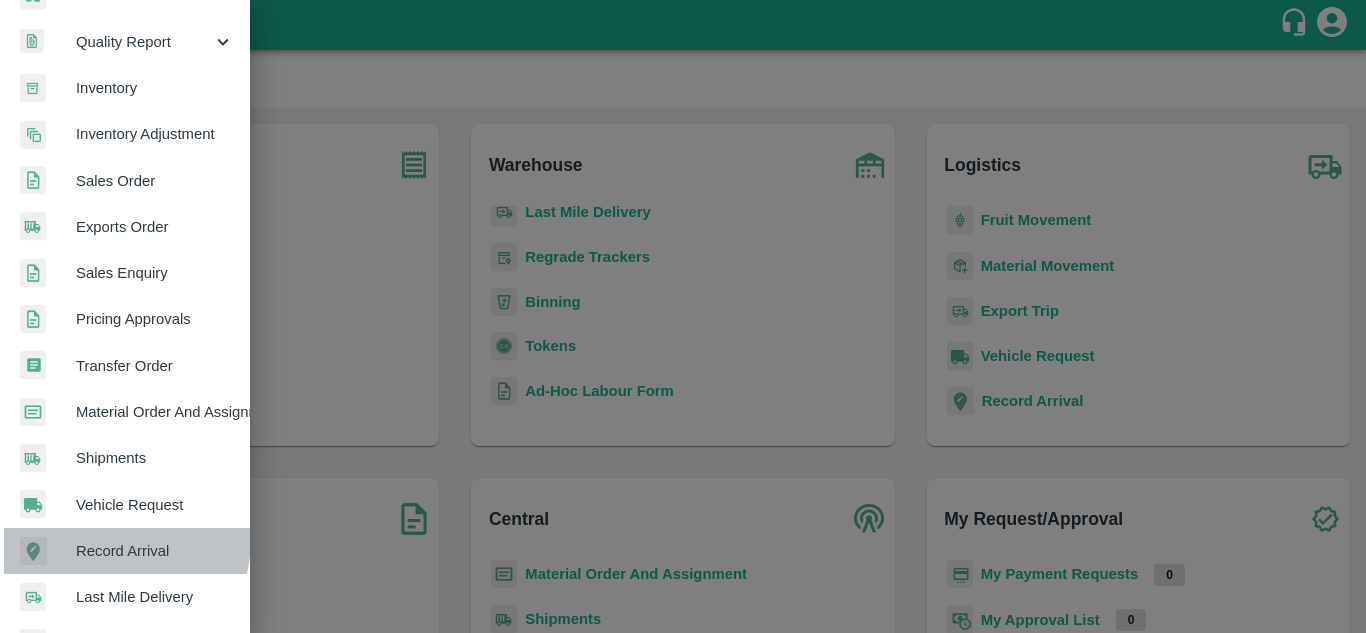 click on "Record Arrival" at bounding box center [125, 551] 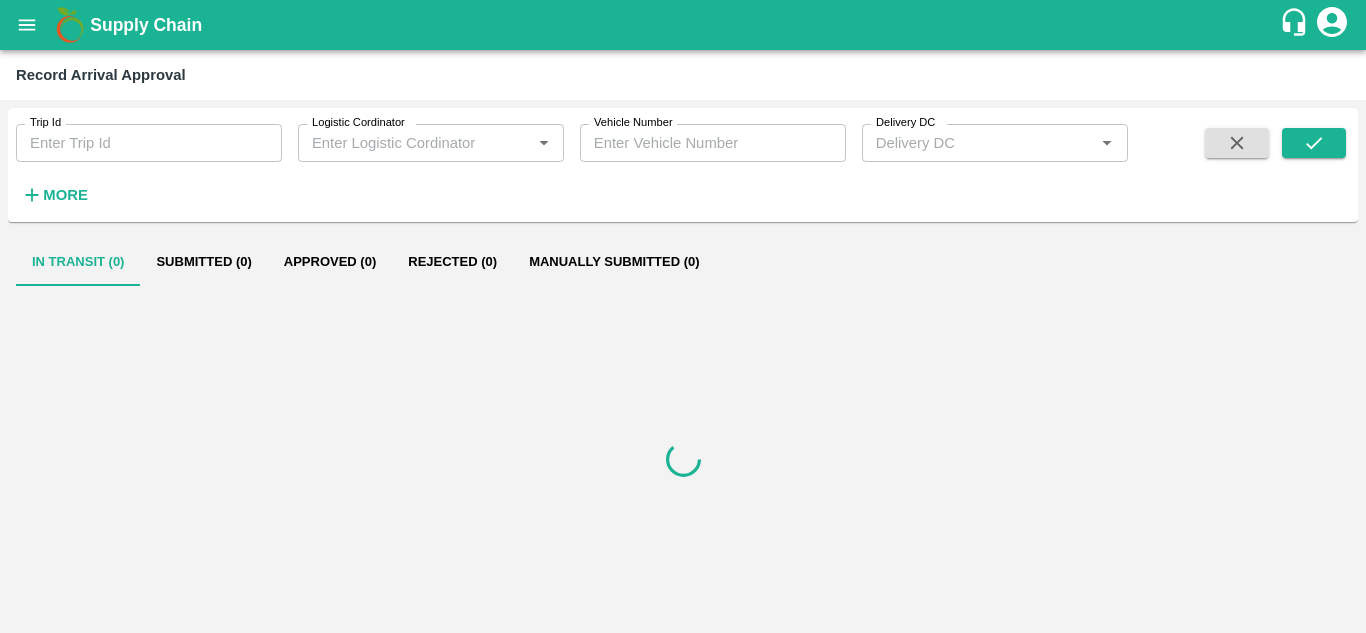 click at bounding box center [27, 25] 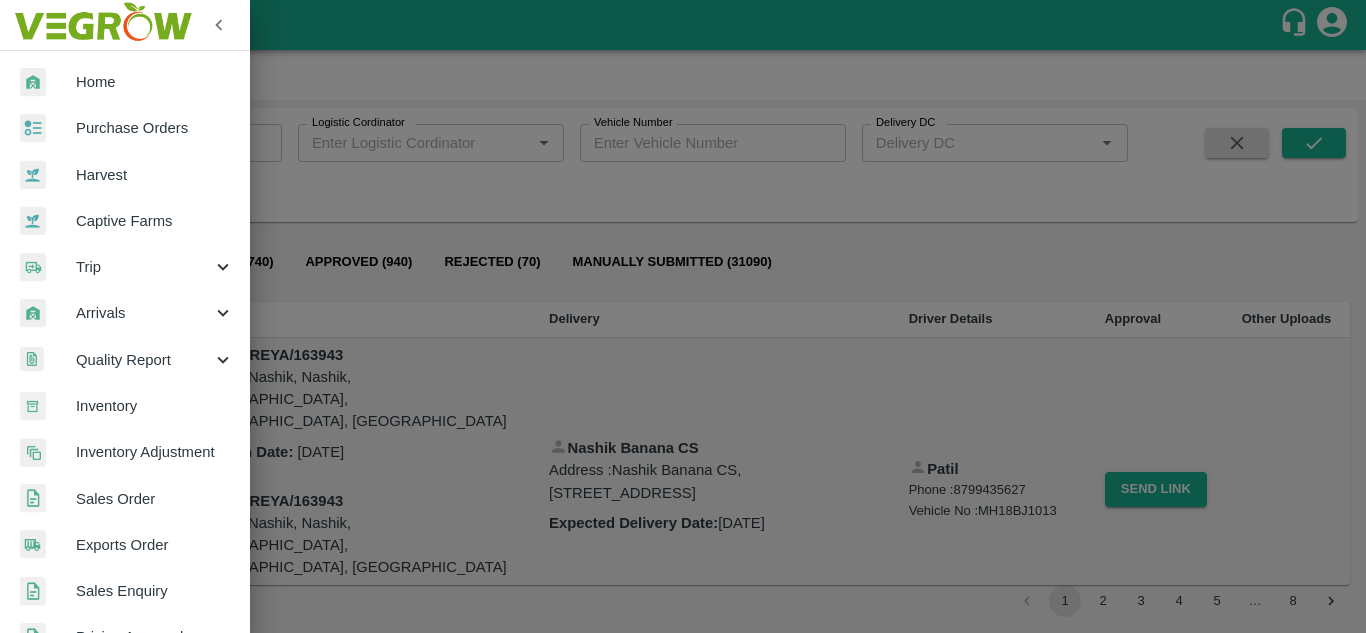 scroll, scrollTop: 506, scrollLeft: 0, axis: vertical 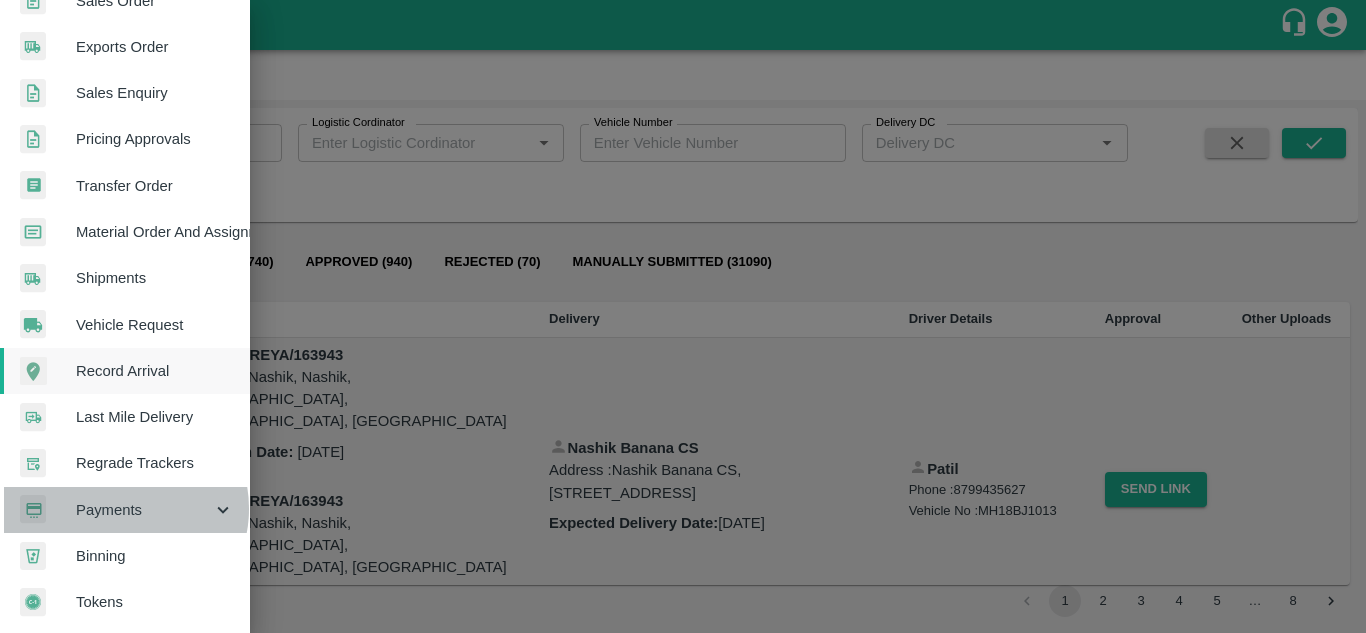 click on "Payments" at bounding box center (144, 510) 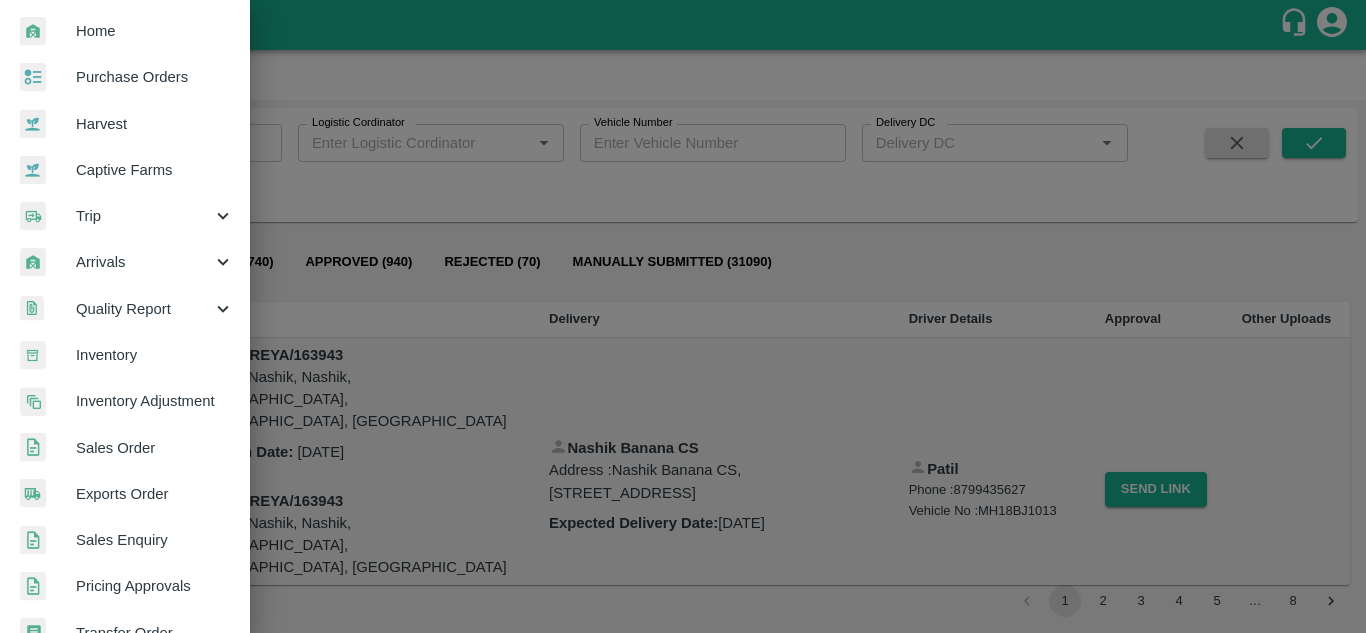 scroll, scrollTop: 0, scrollLeft: 0, axis: both 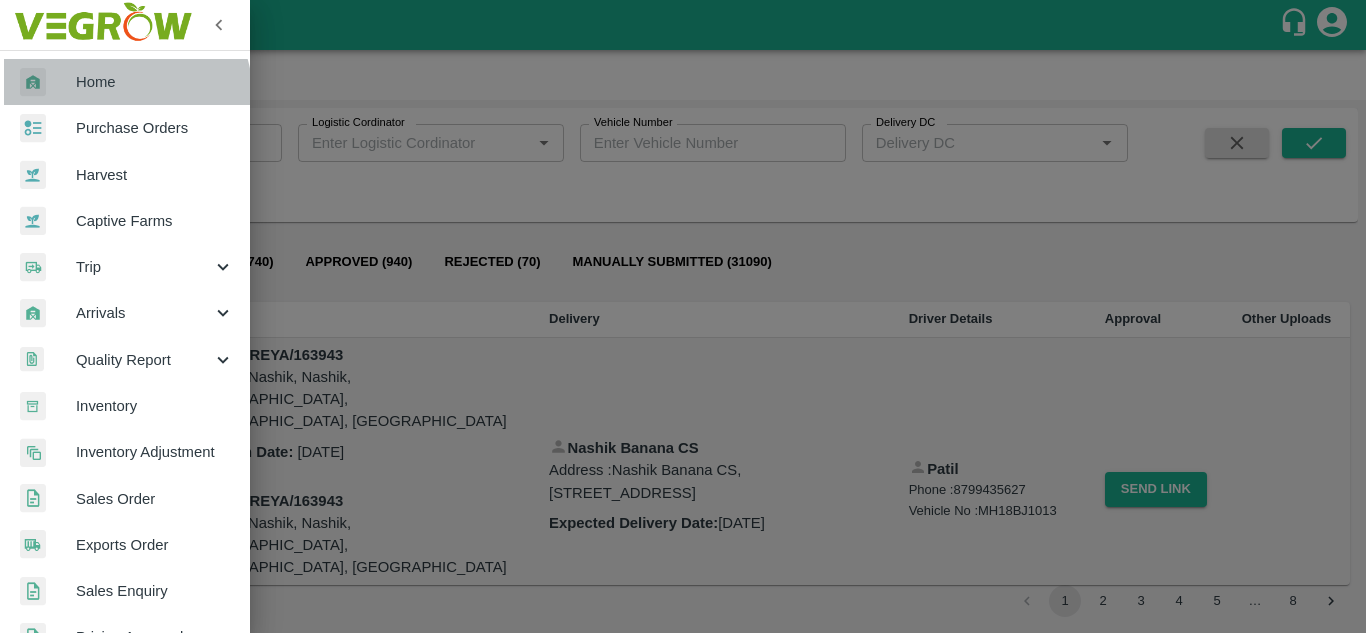 click on "Home" at bounding box center [125, 82] 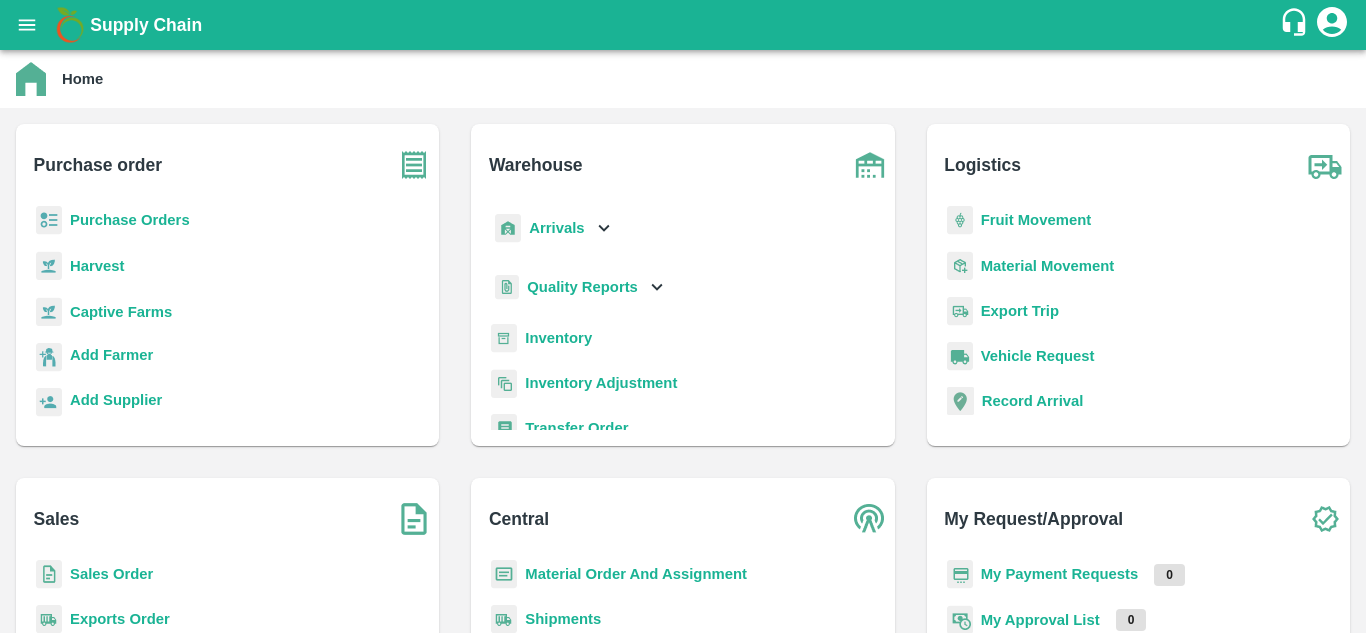 scroll, scrollTop: 183, scrollLeft: 0, axis: vertical 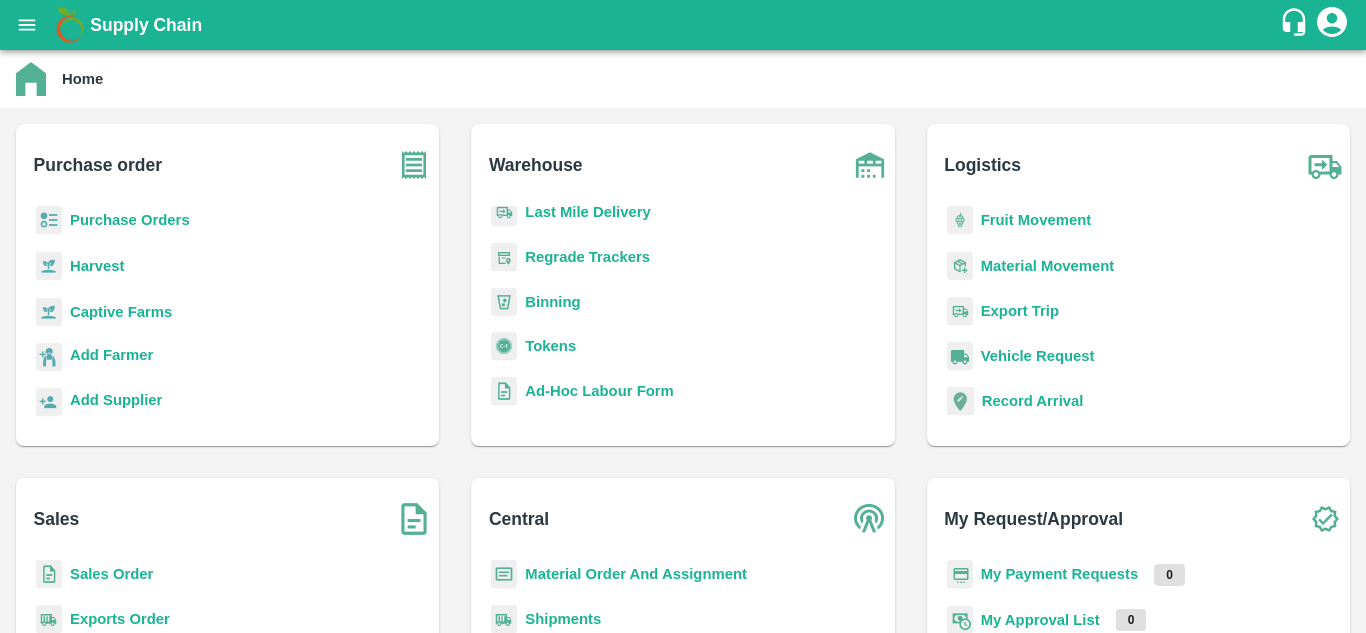 click on "Purchase order" at bounding box center [237, 157] 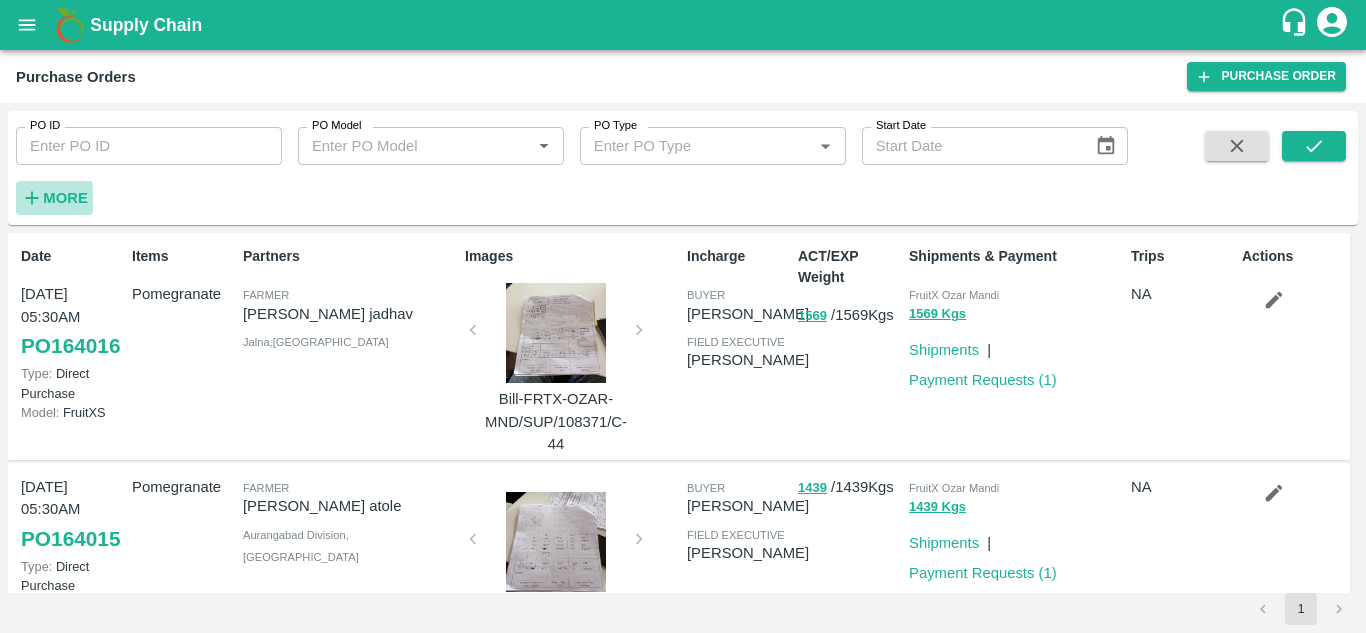 click on "More" at bounding box center (65, 198) 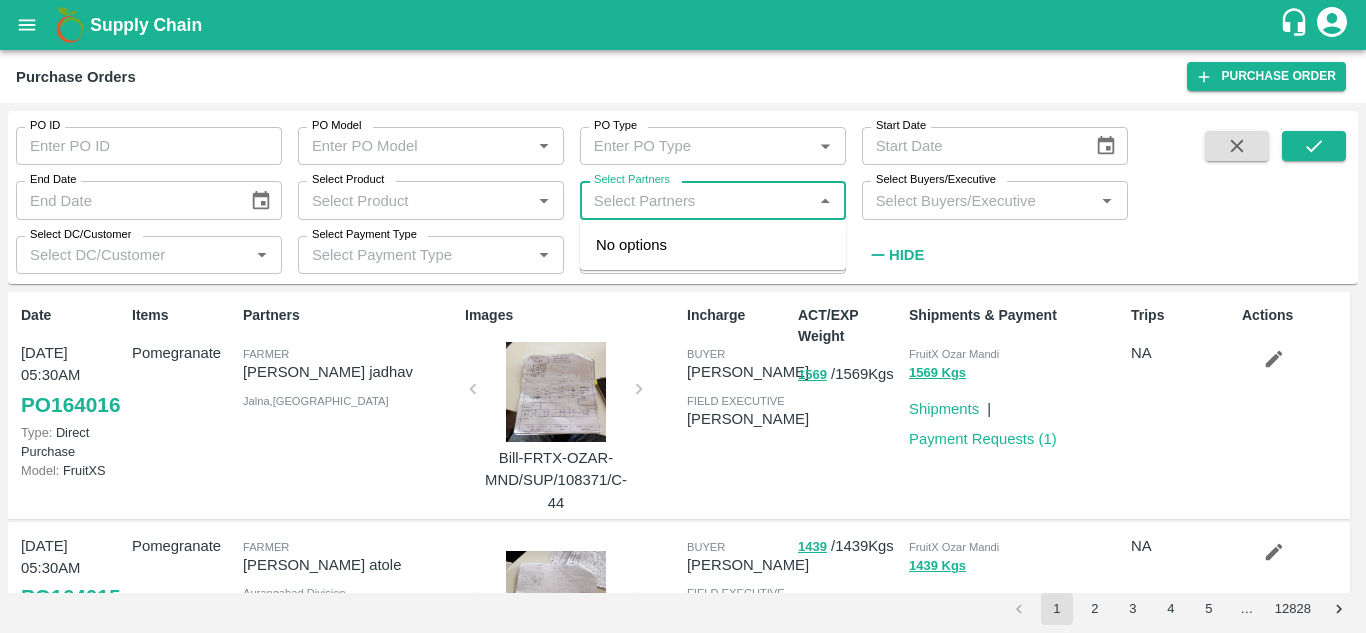 click on "Select Partners" at bounding box center [696, 200] 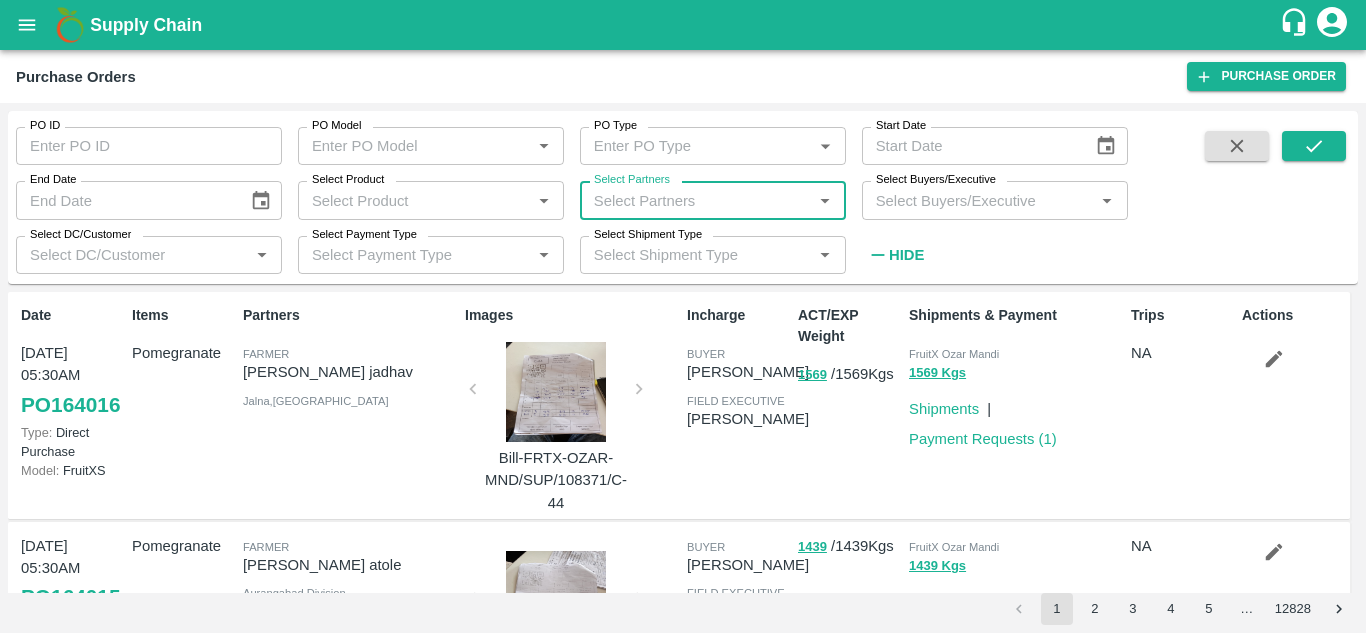 paste on "7666790079" 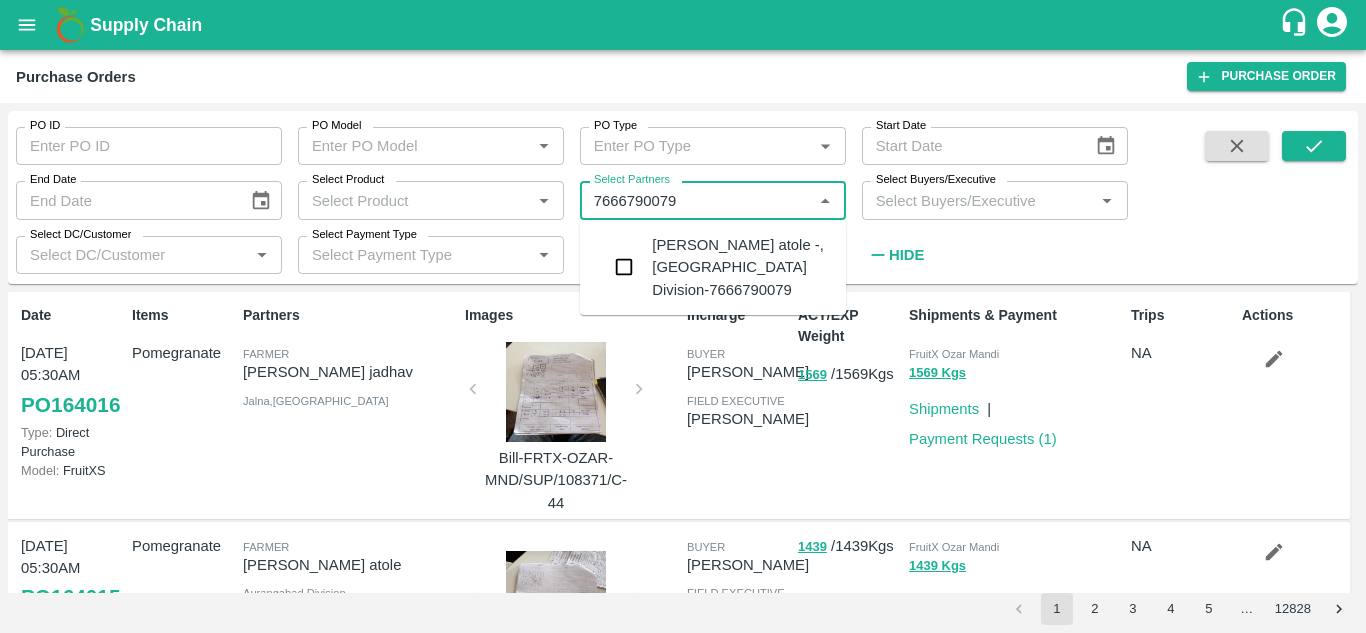 click on "[PERSON_NAME] atole -, [GEOGRAPHIC_DATA] Division-7666790079" at bounding box center [741, 267] 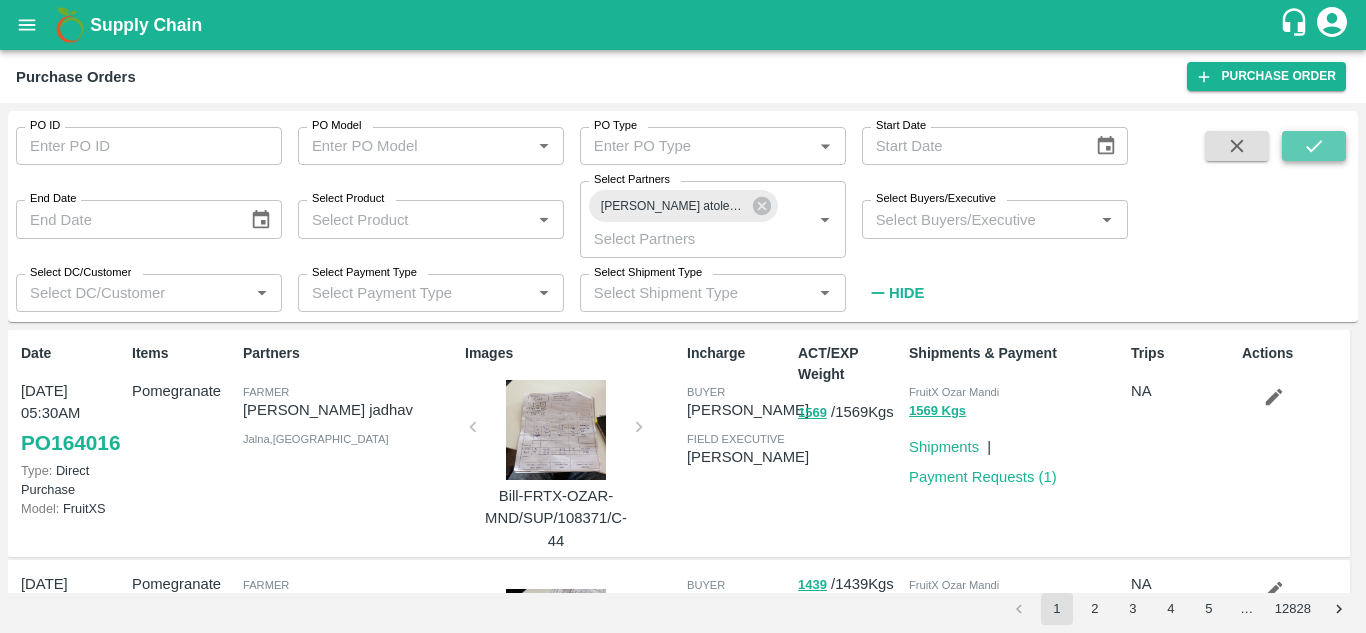 click 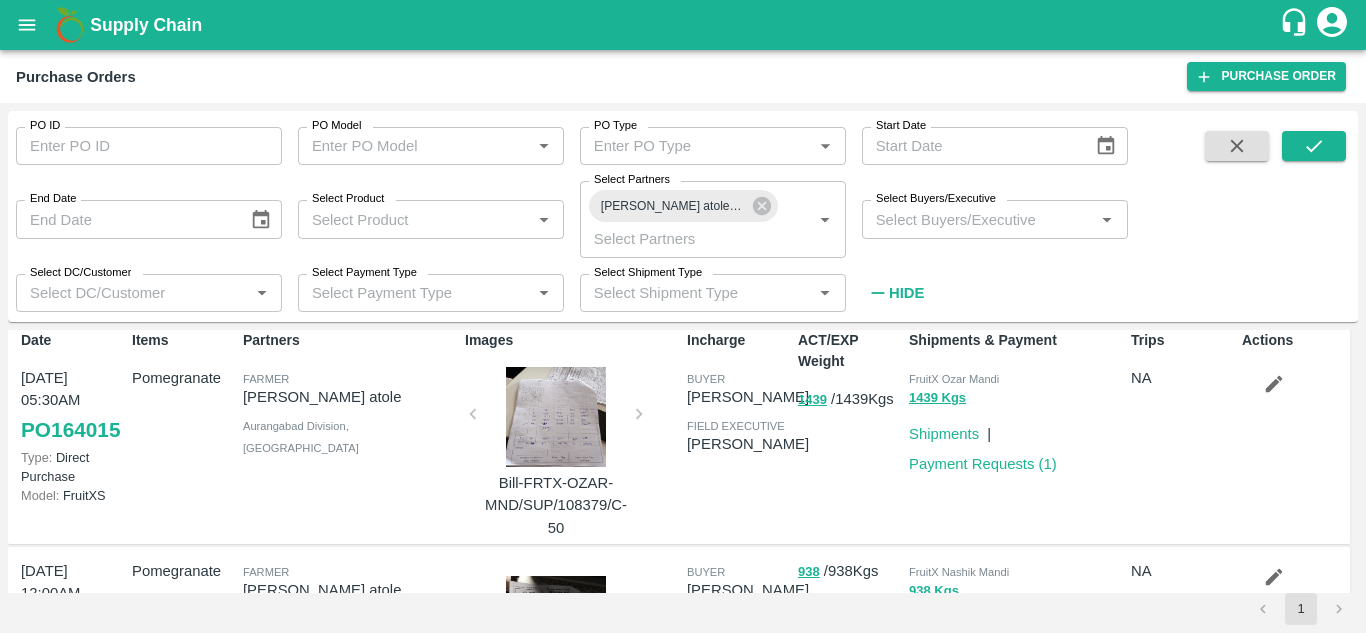 scroll, scrollTop: 14, scrollLeft: 0, axis: vertical 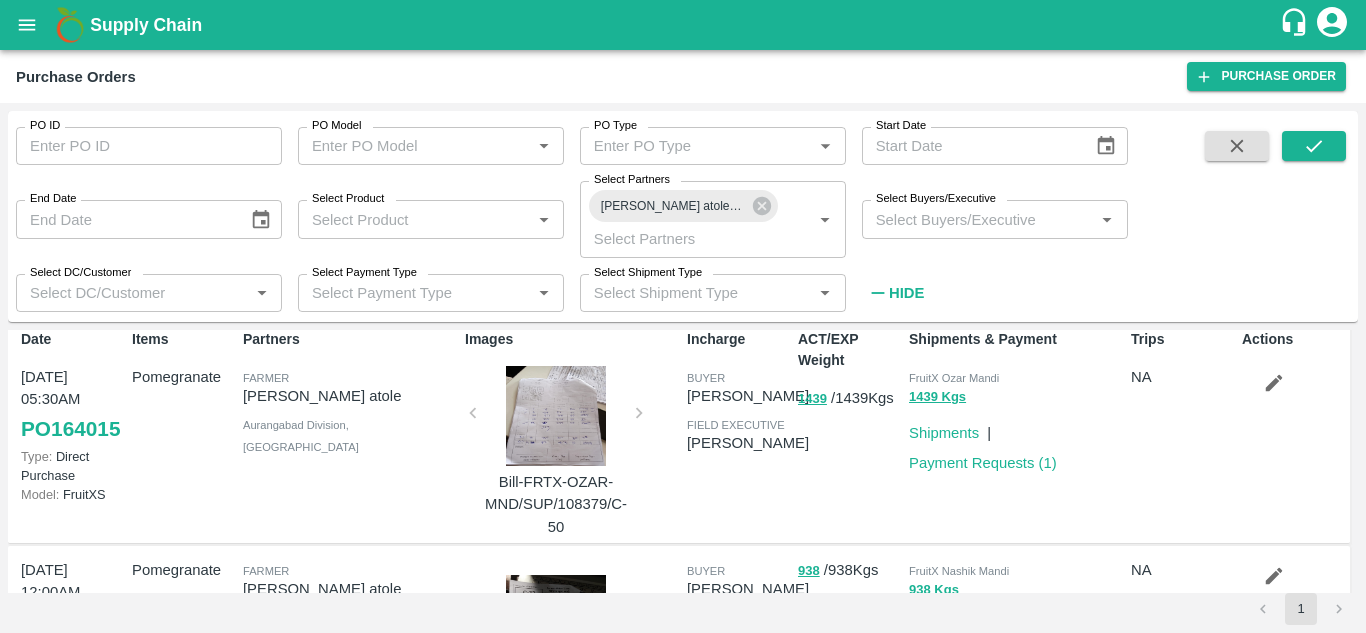 click at bounding box center (556, 416) 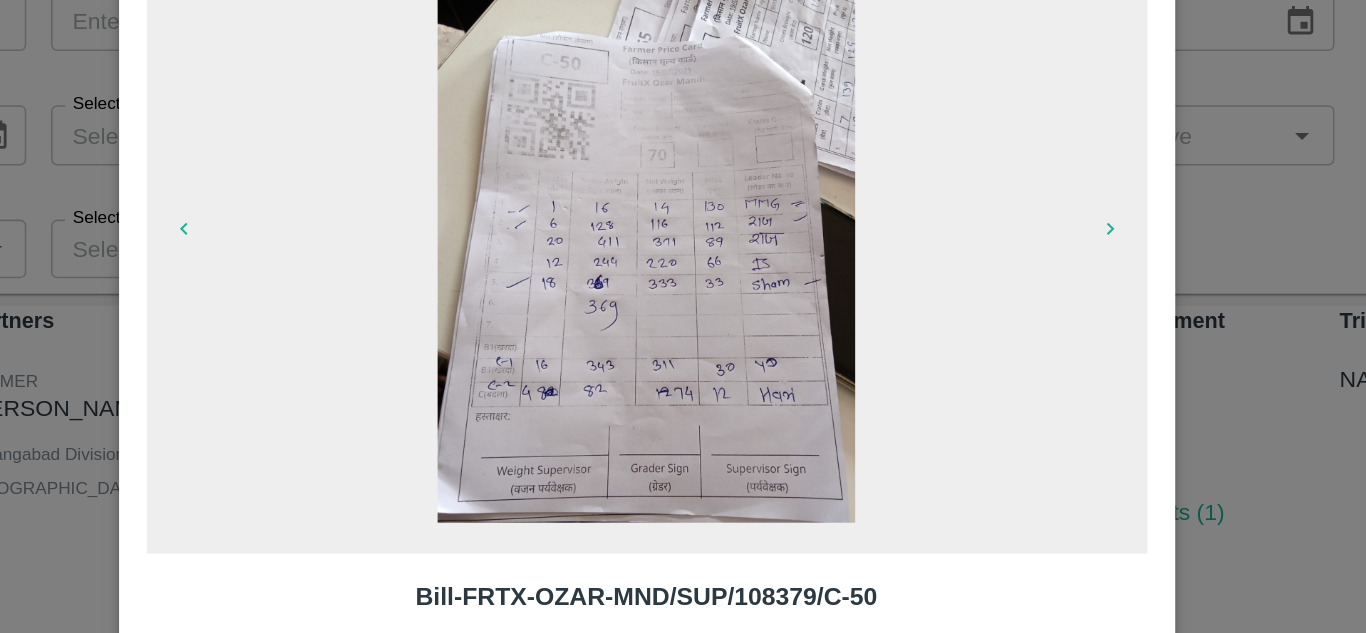 click at bounding box center (683, 316) 